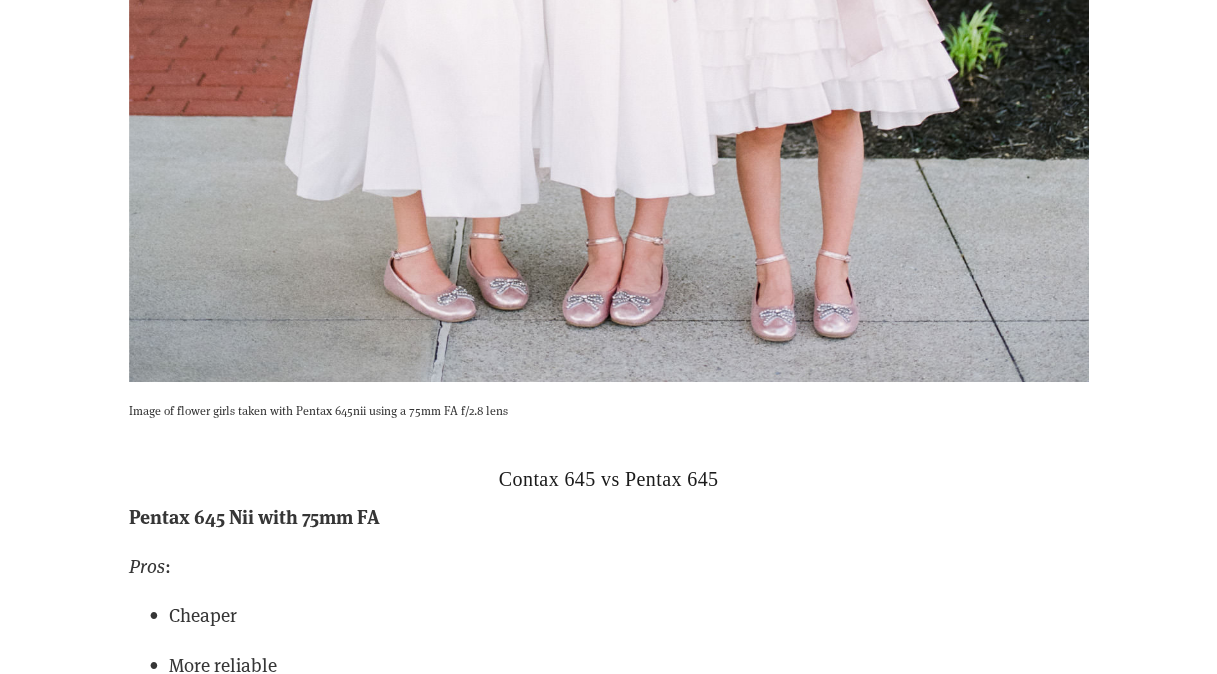scroll, scrollTop: 40900, scrollLeft: 0, axis: vertical 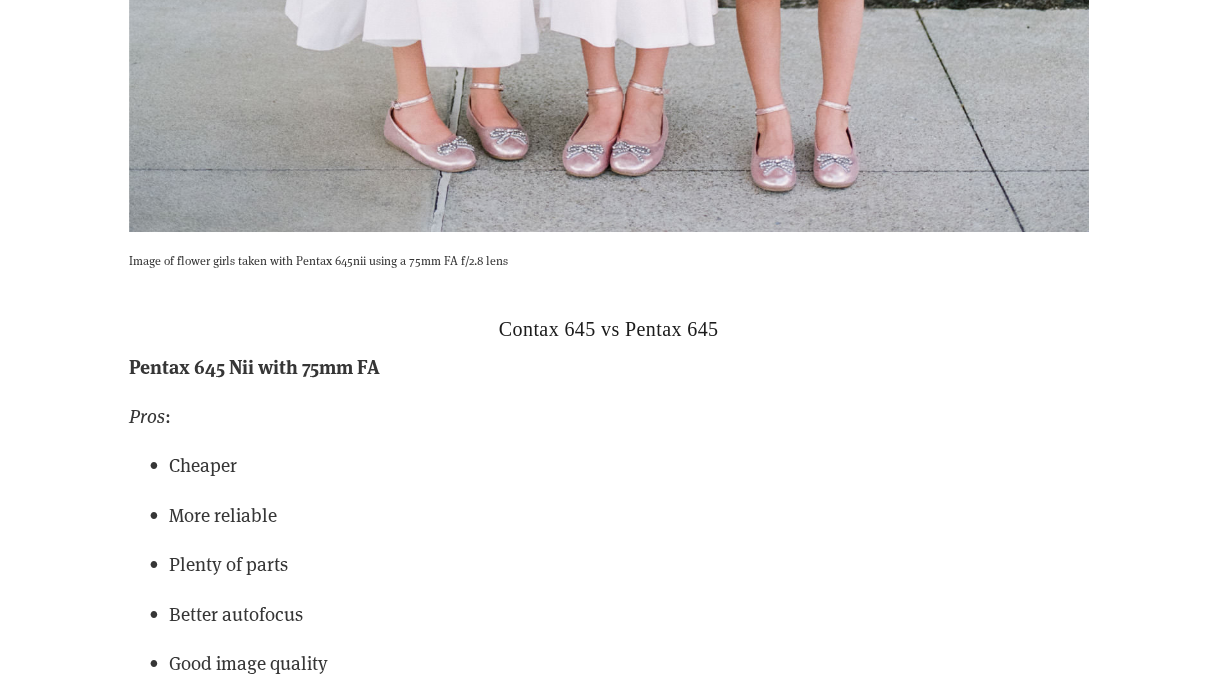 click on "Contax 645 vs Pentax 645 Pentax 645 Nii with 75mm FA Pros : Cheaper More reliable Plenty of parts Better autofocus Good image quality Cons : Not quite the level of plasticity/microcontrast we see in the Zeiss 80mm f2 Not quite as capable in low light at 2.8 Less shallow depth of field No interchangeable film backs/inserts must be changed after roll is finished. (I personally don't mind this "shortcoming") I think this combo can tend to look a little "sterile". It's not bad at all; it just doesn't have "the look" for me like some of the alternate options. My experience with Pentax 645 bodies has been mixed. I have owned both all three version of the Pentax 645, and have had bad experiences with the two earlier ones. Now, this may have been from a defective insert. But strangely, I have spoken to quite a few that have reported the same issues. Other problems such as film flatness issues and/or the mirror not resting all the way down can also result in focusing issues. Read our full  Pentax 645 Review !" at bounding box center (609, 772) 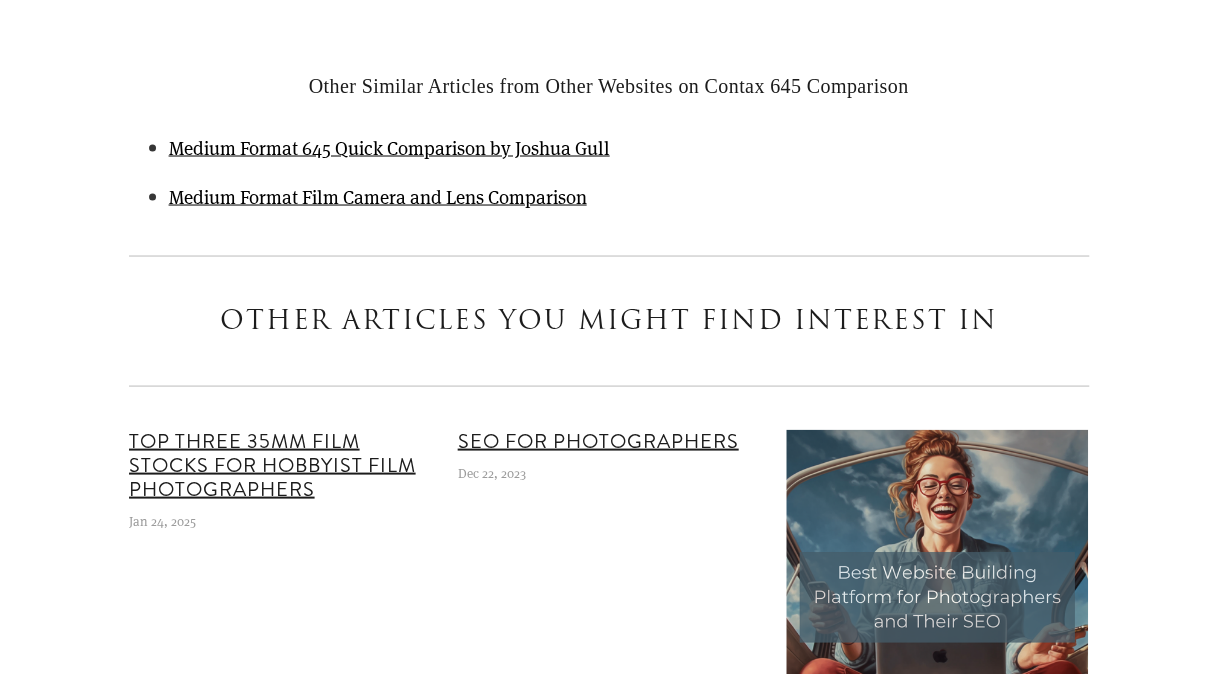 scroll, scrollTop: 67500, scrollLeft: 0, axis: vertical 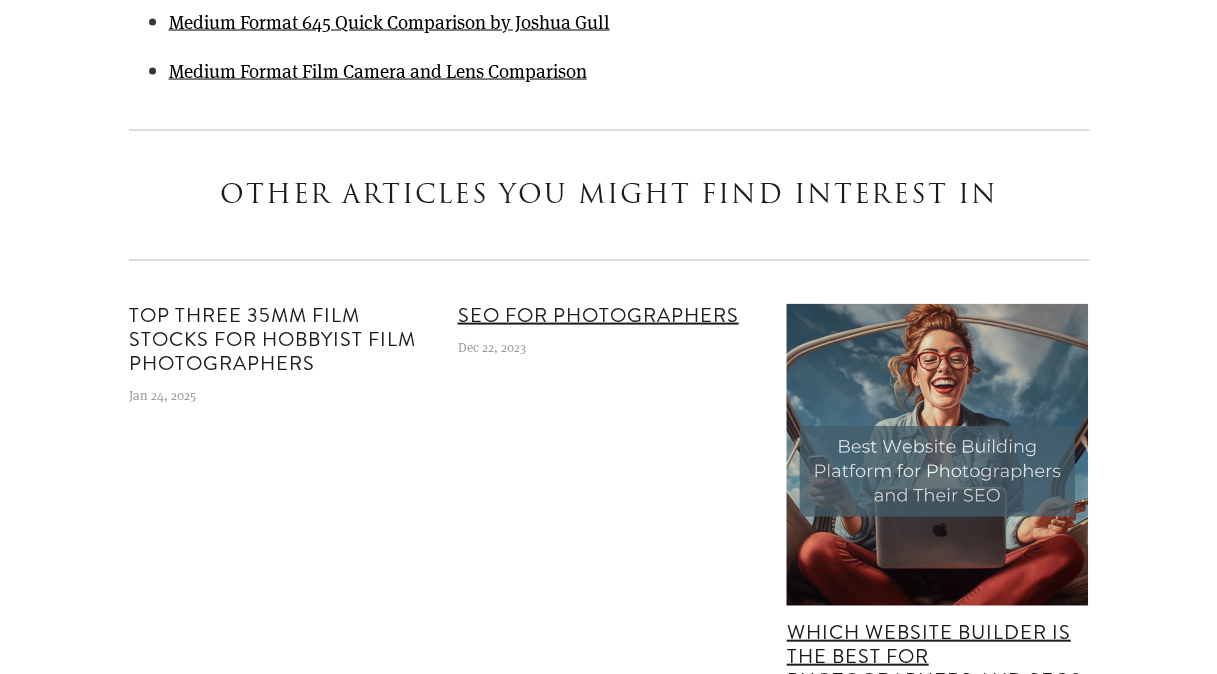 click on "Top Three 35mm Film Stocks for Hobbyist Film Photographers" at bounding box center [272, 339] 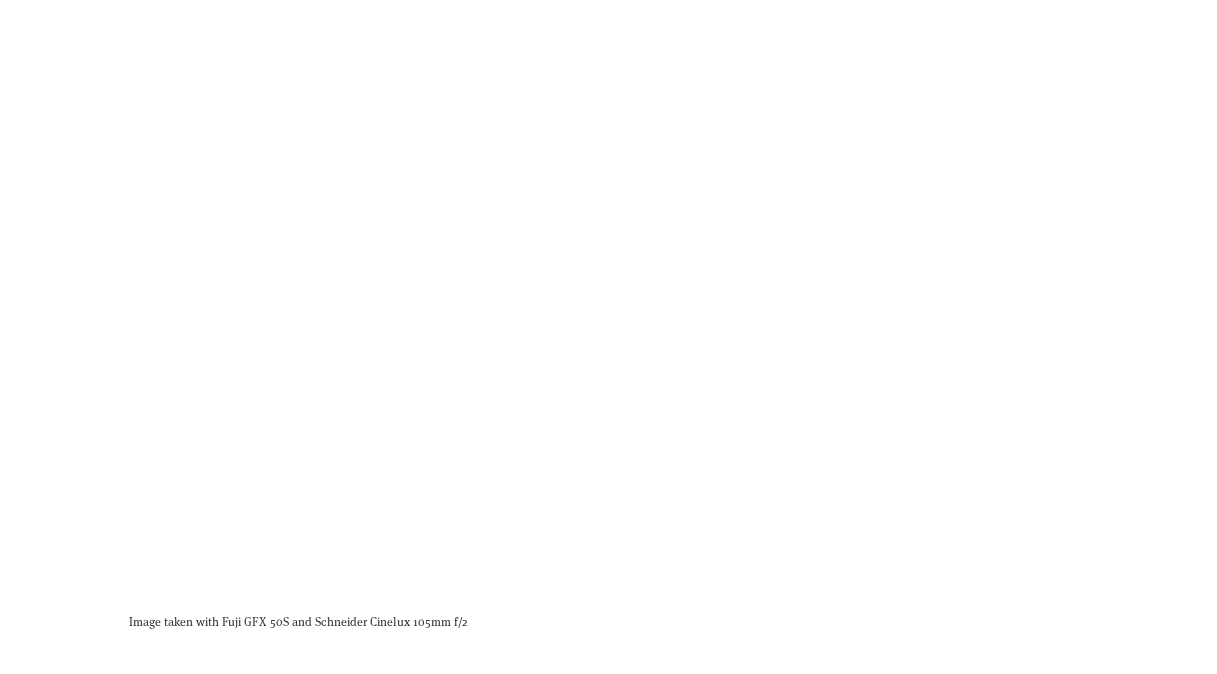 scroll, scrollTop: 55900, scrollLeft: 0, axis: vertical 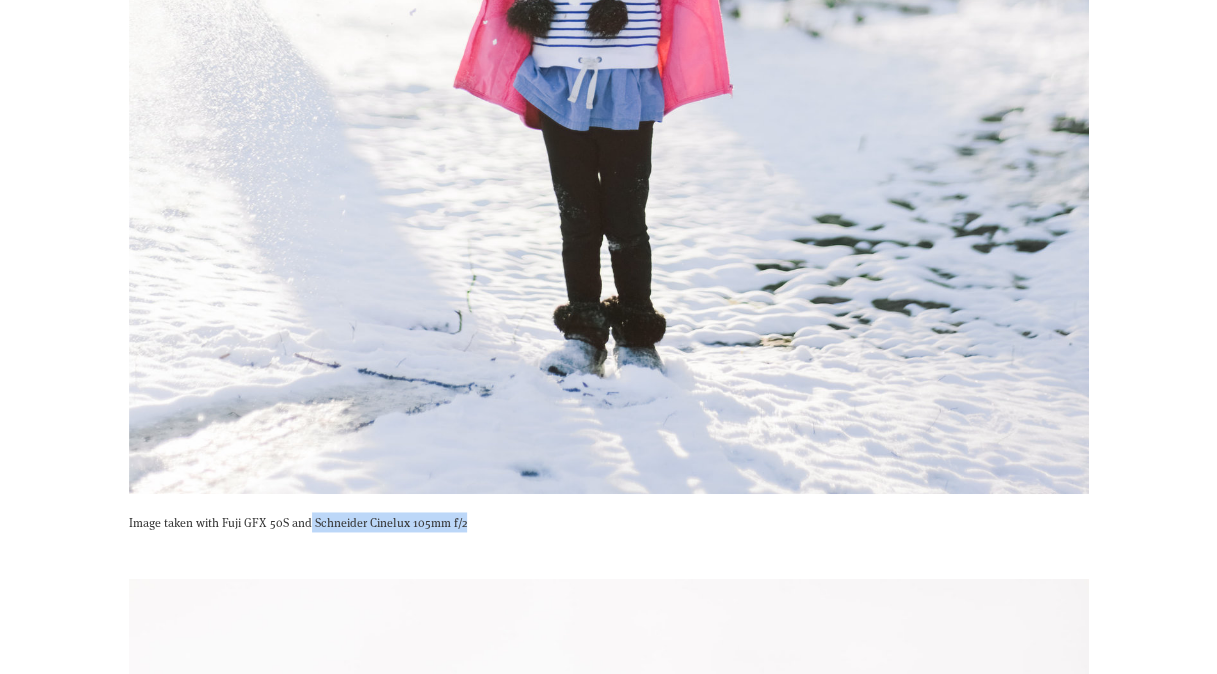 drag, startPoint x: 502, startPoint y: 554, endPoint x: 308, endPoint y: 548, distance: 194.09276 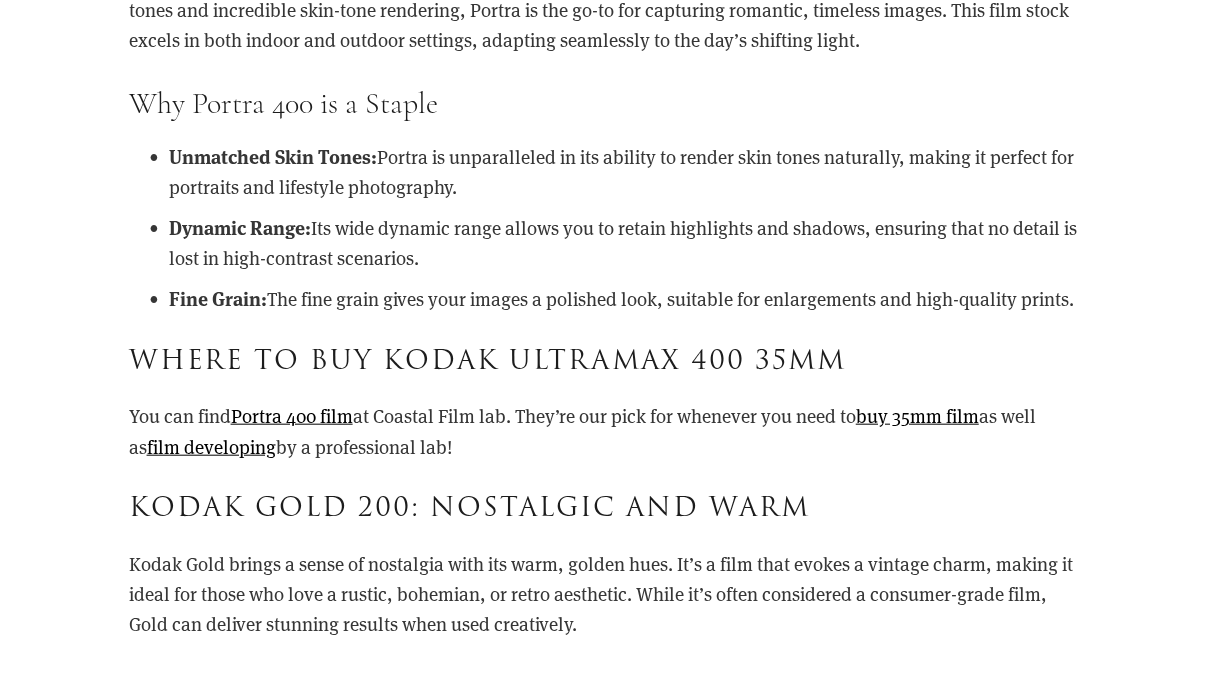 scroll, scrollTop: 1700, scrollLeft: 0, axis: vertical 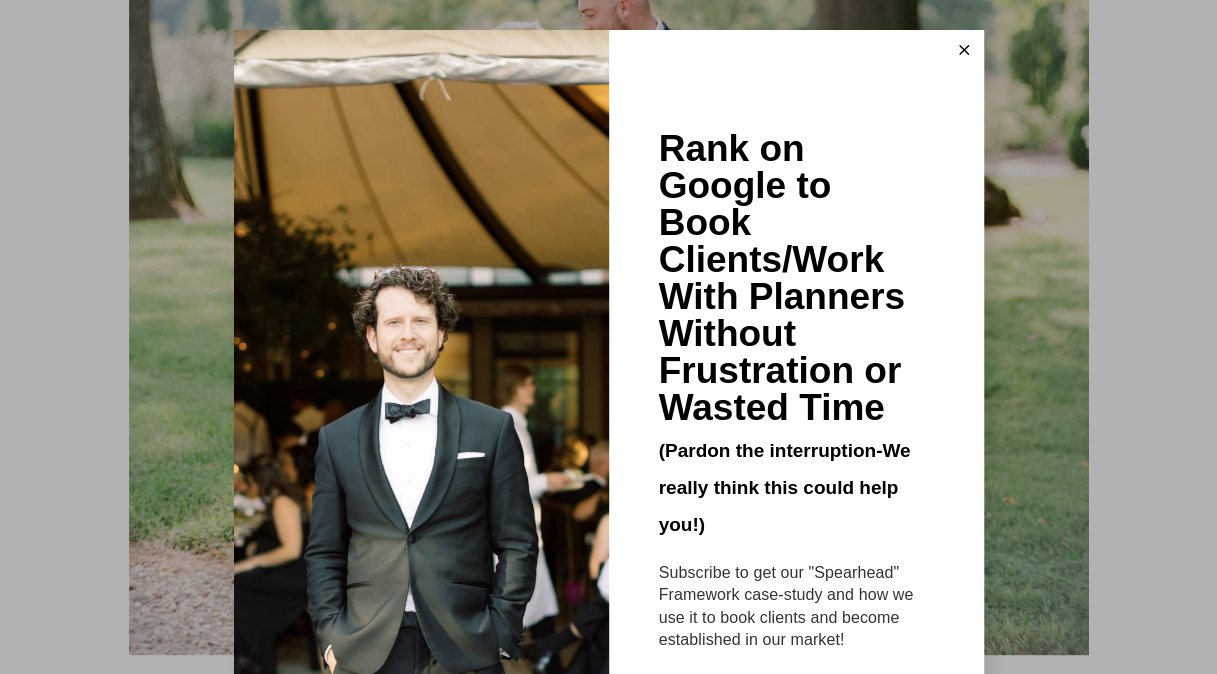 click 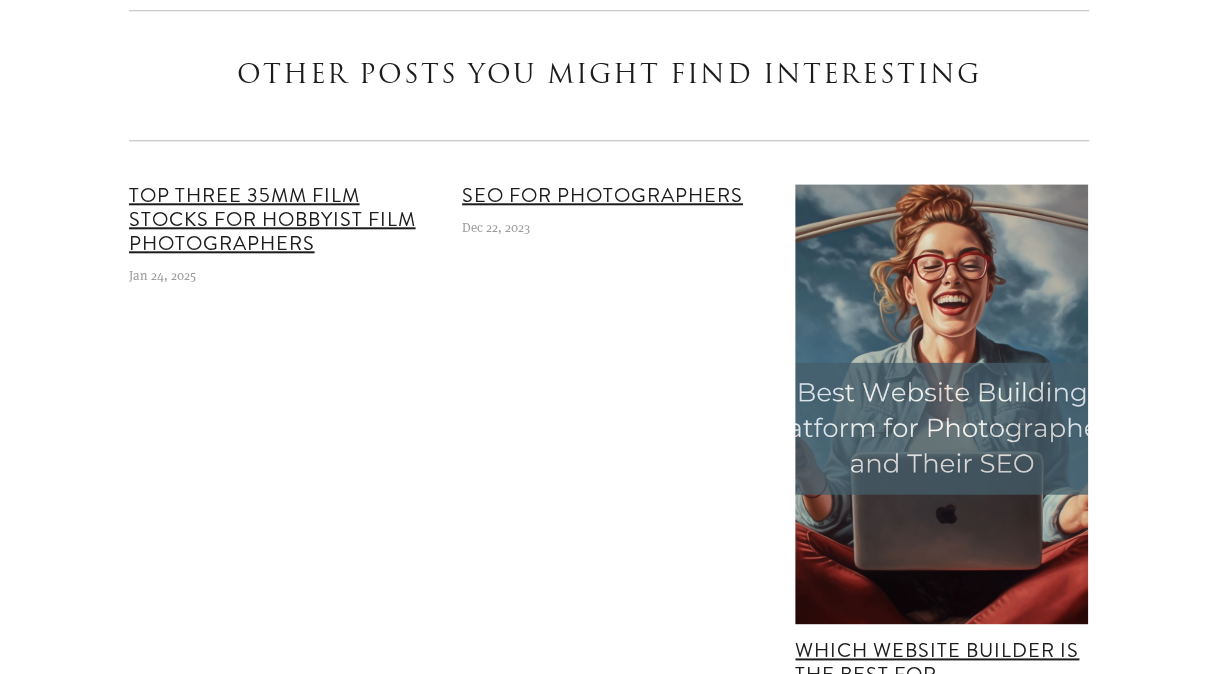 scroll, scrollTop: 22800, scrollLeft: 0, axis: vertical 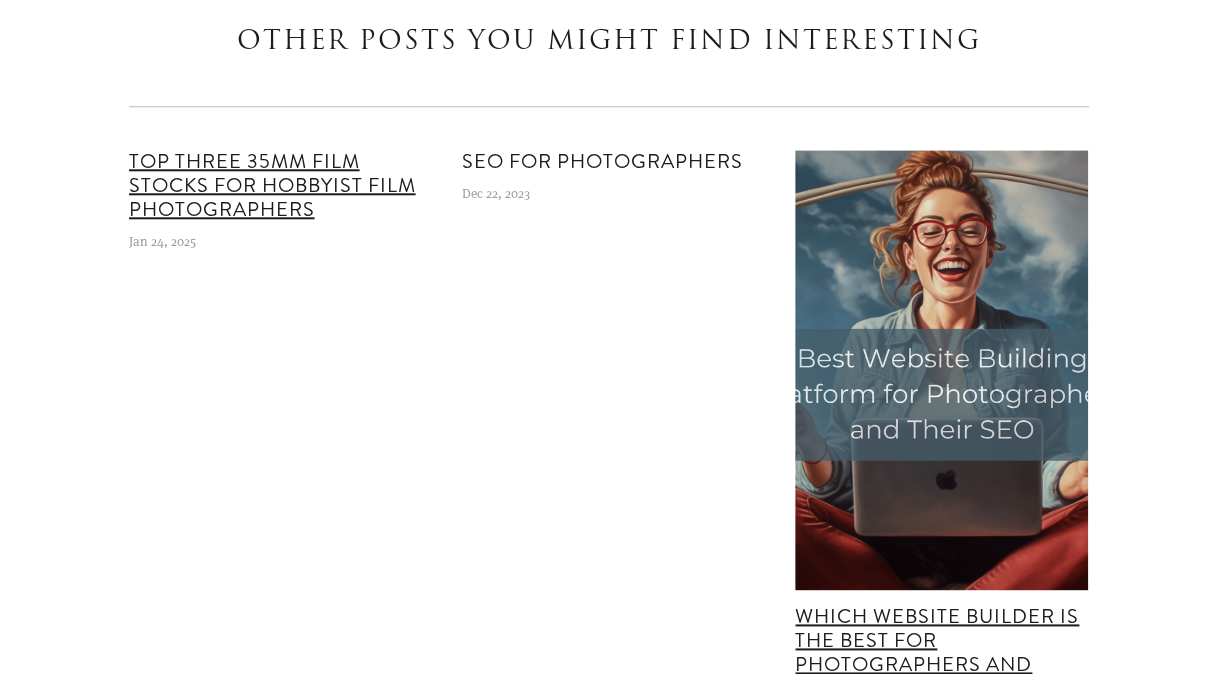 click on "SEO for Photographers" at bounding box center [602, 161] 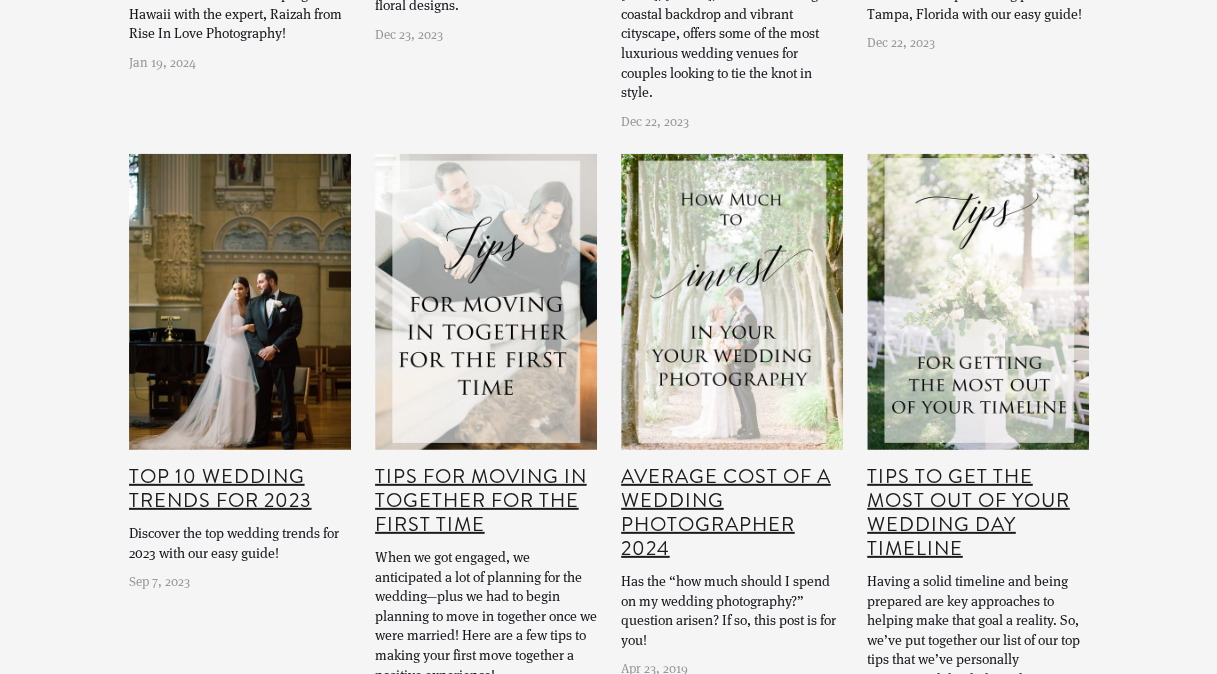 scroll, scrollTop: 6400, scrollLeft: 0, axis: vertical 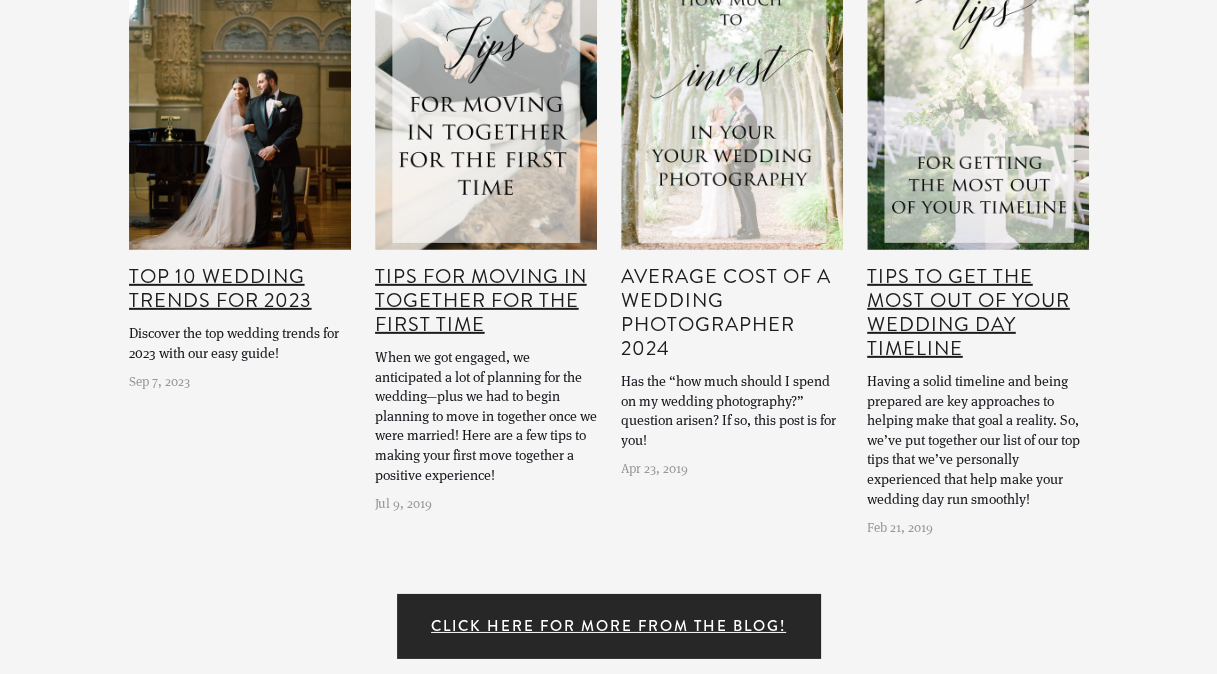 click on "Average Cost of a Wedding Photographer 2024" at bounding box center [726, 312] 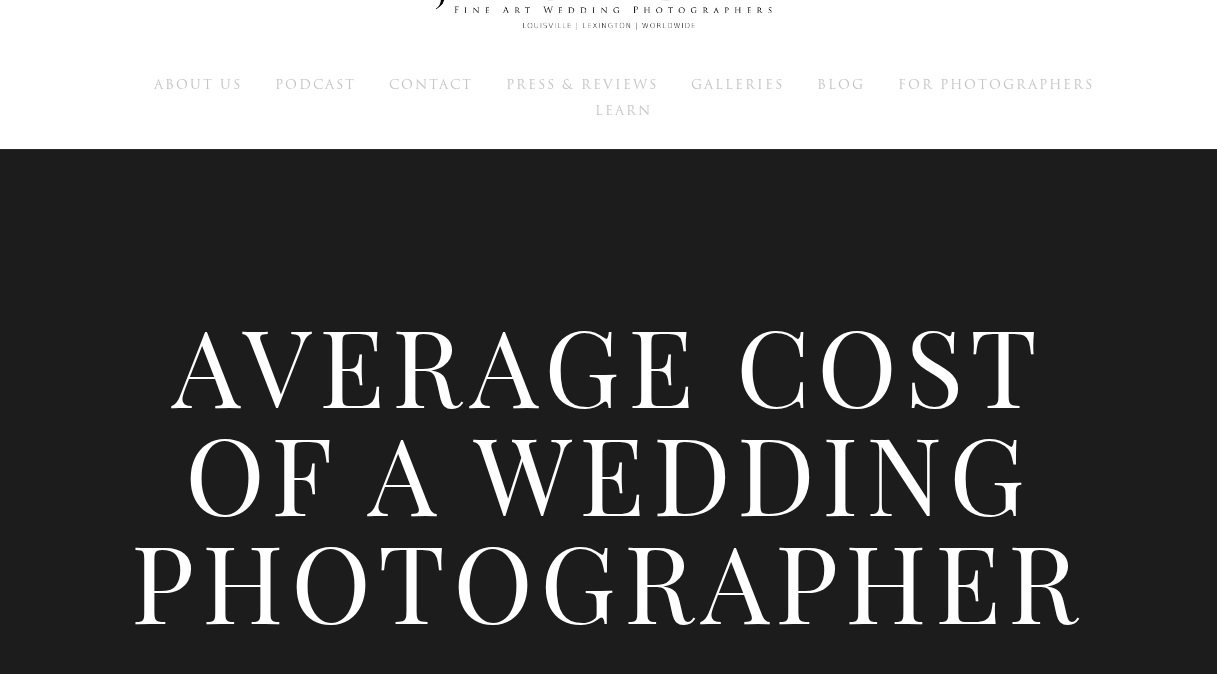 scroll, scrollTop: 0, scrollLeft: 0, axis: both 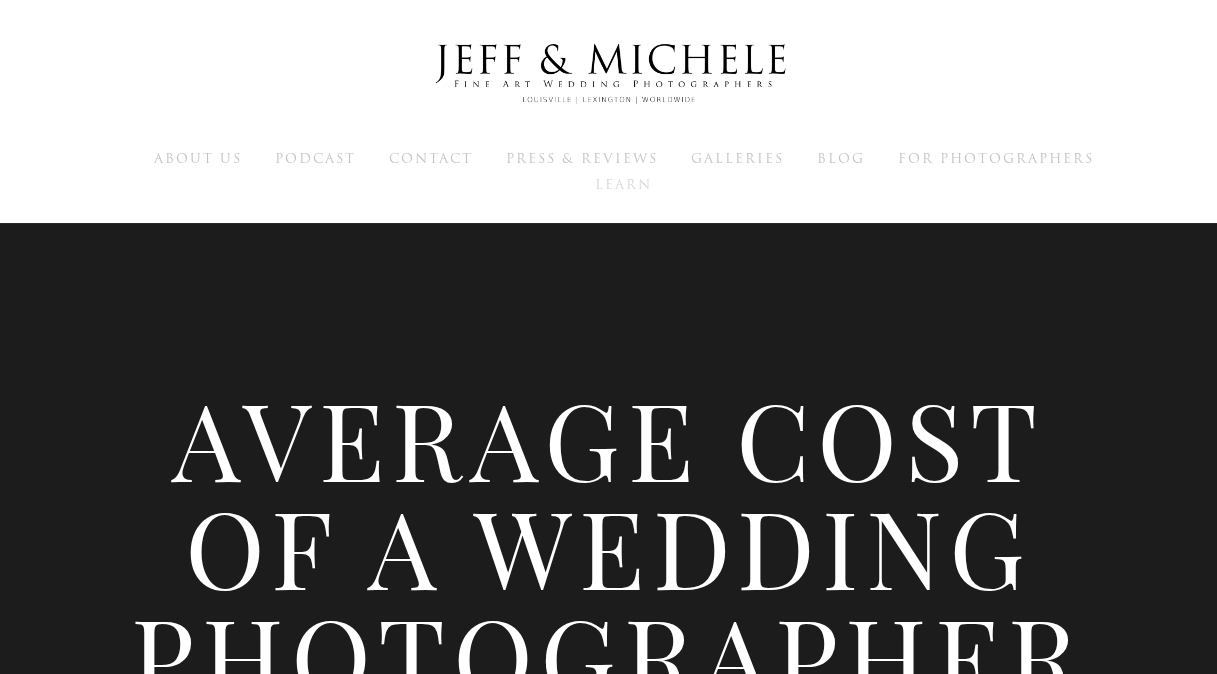 click on "Learn" at bounding box center (623, 184) 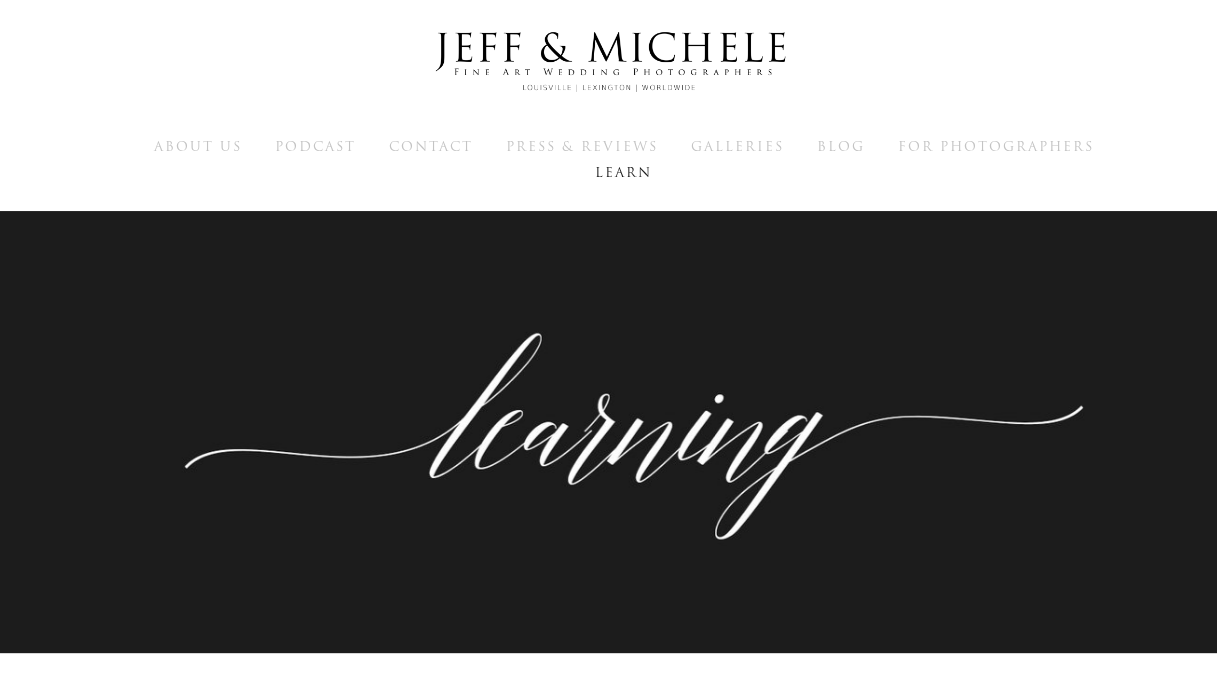 scroll, scrollTop: 0, scrollLeft: 0, axis: both 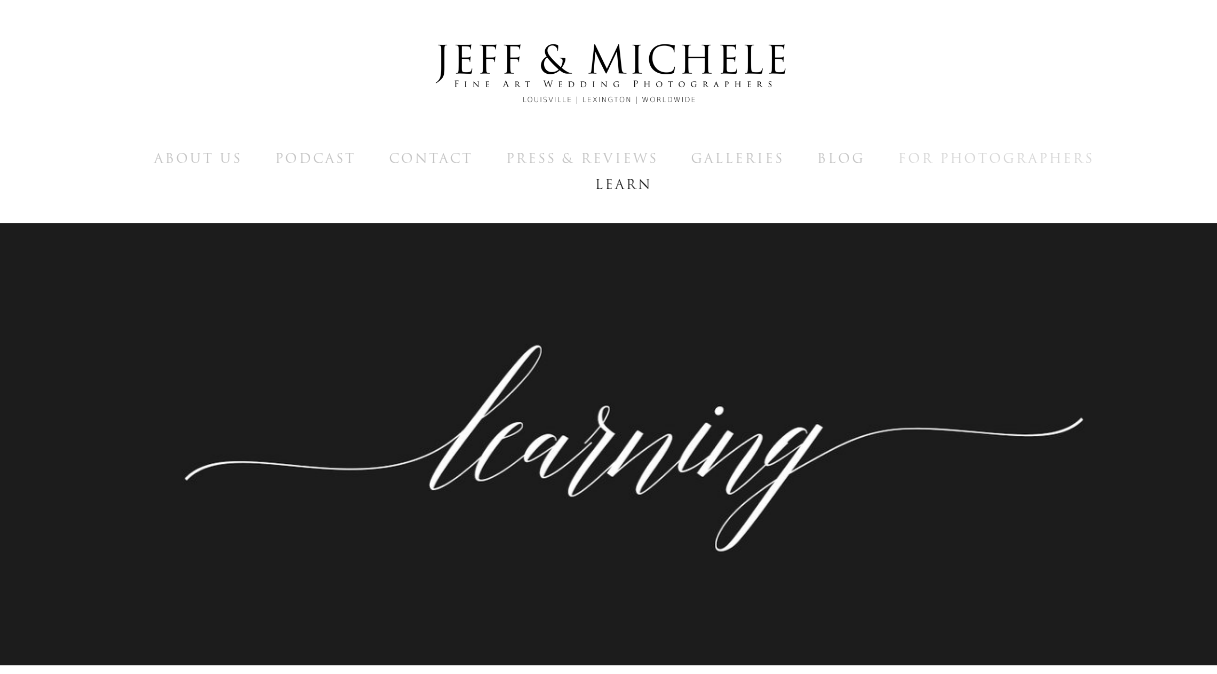 click on "For Photographers" at bounding box center [996, 158] 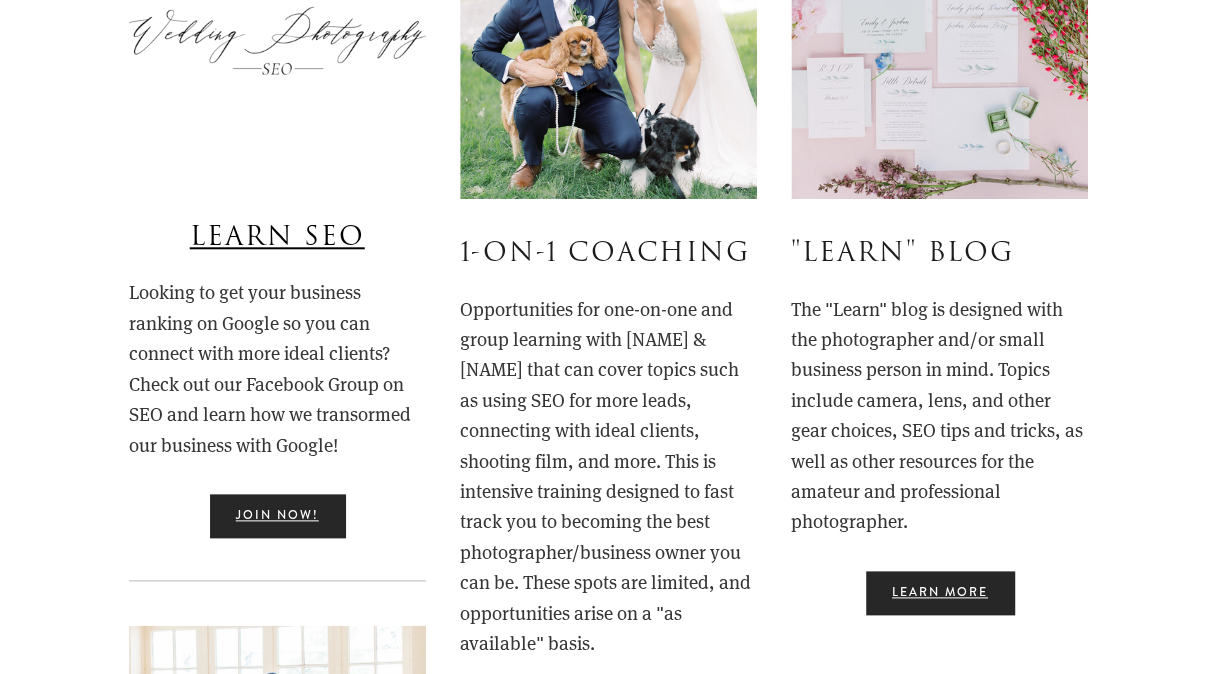 scroll, scrollTop: 839, scrollLeft: 0, axis: vertical 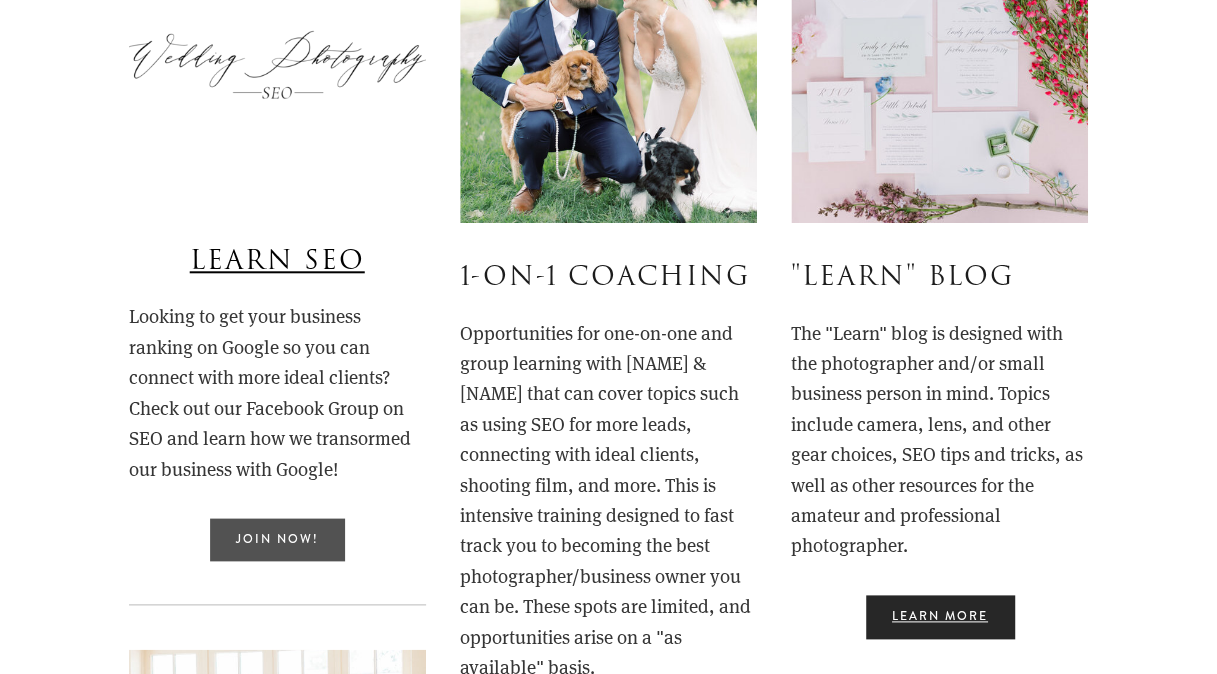 click on "Join Now!" at bounding box center (277, 539) 